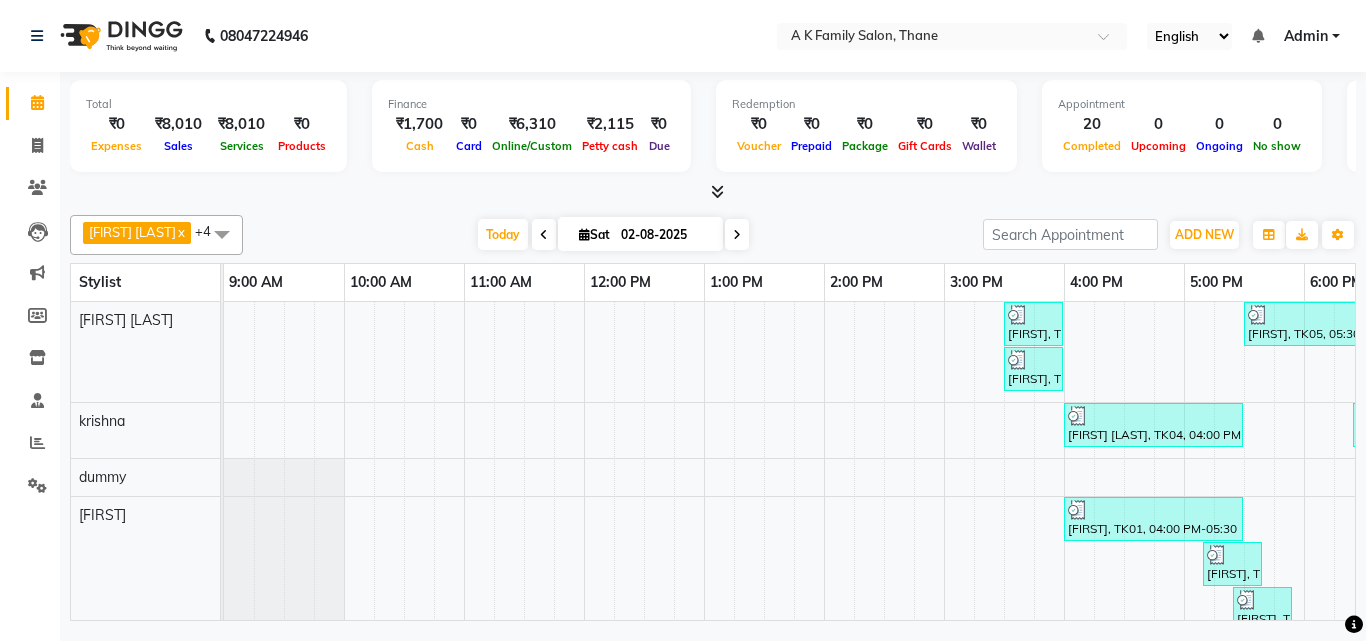 scroll, scrollTop: 0, scrollLeft: 0, axis: both 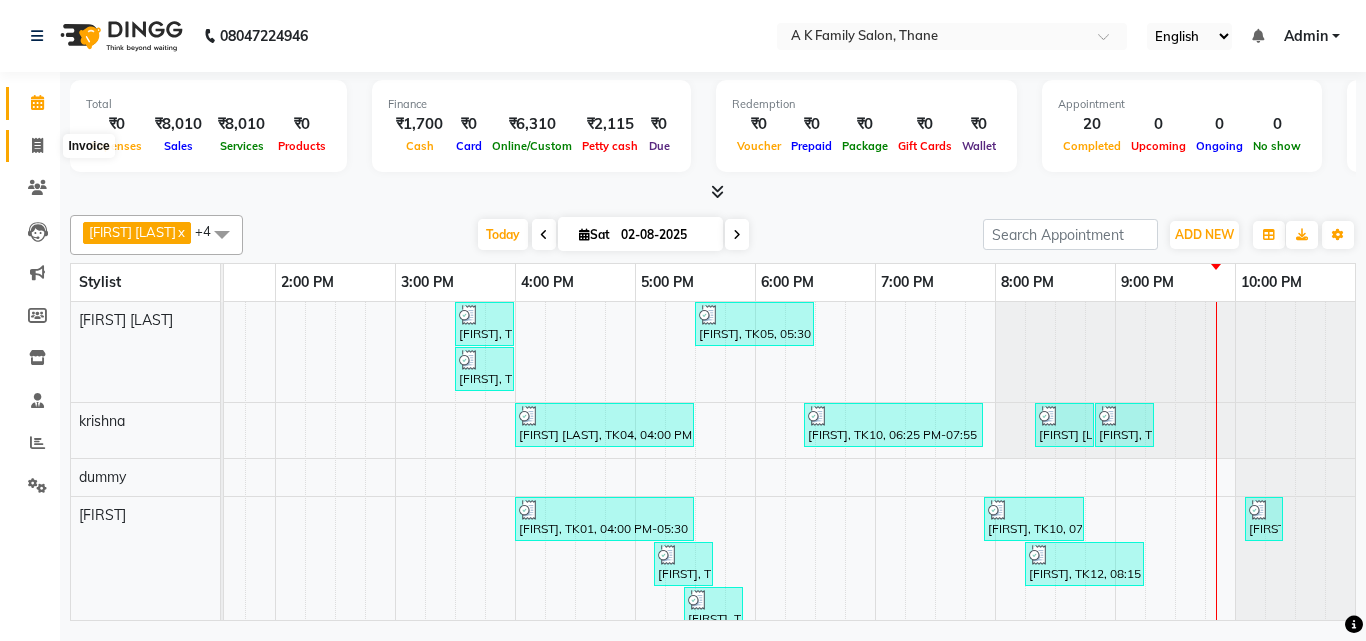 click 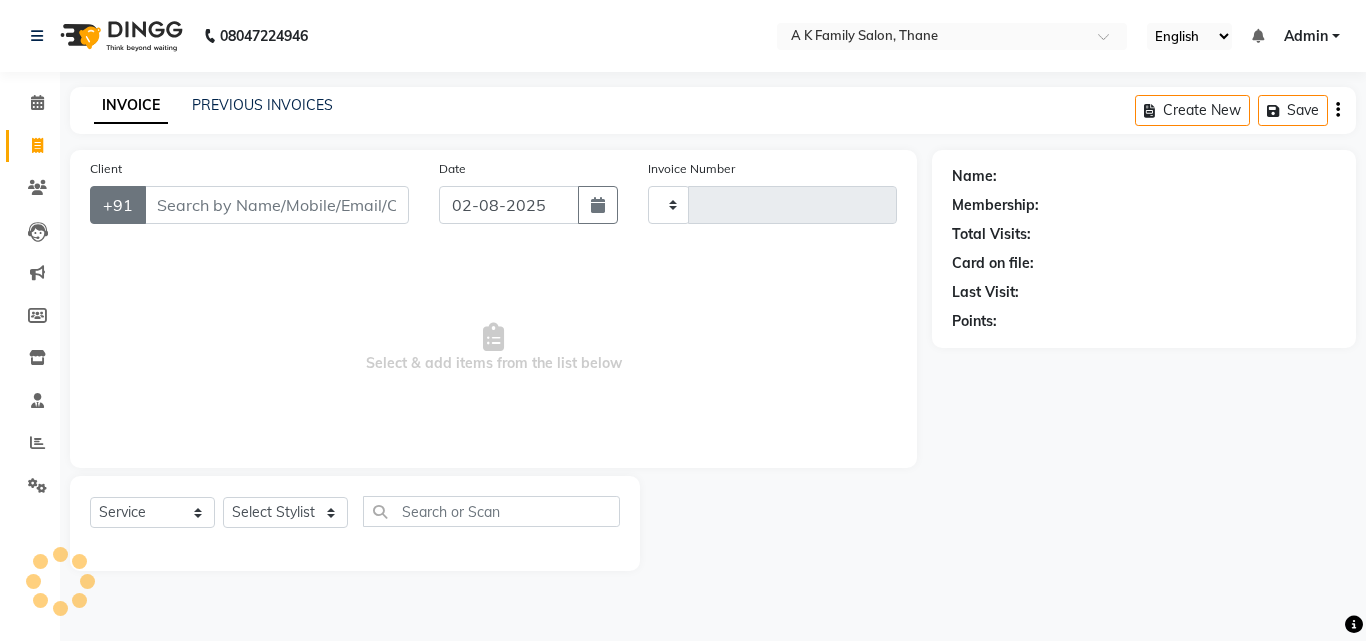 type on "1289" 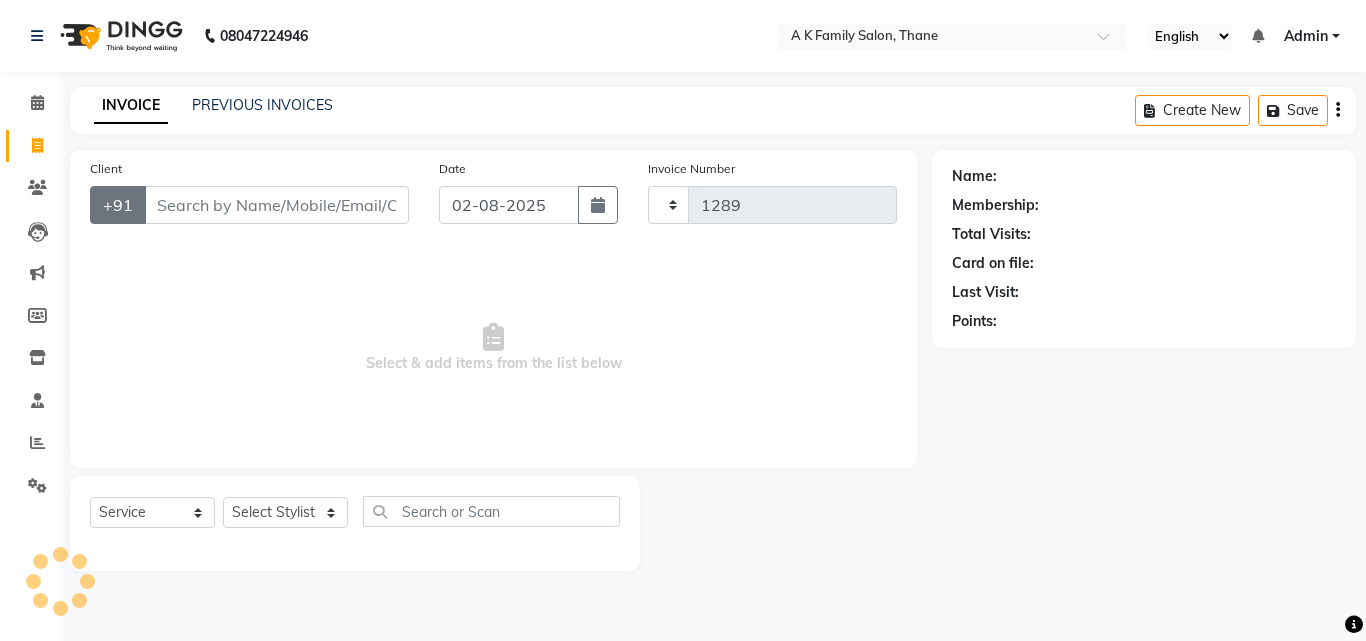 select on "5033" 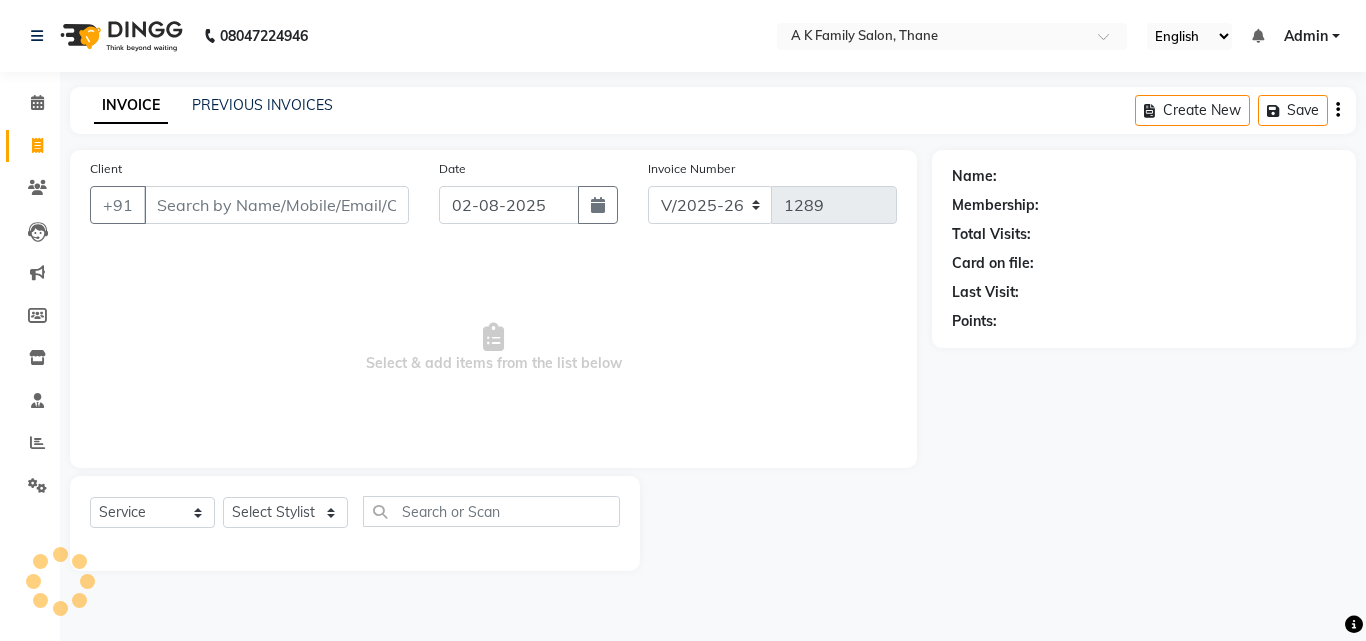 click on "Client" at bounding box center (276, 205) 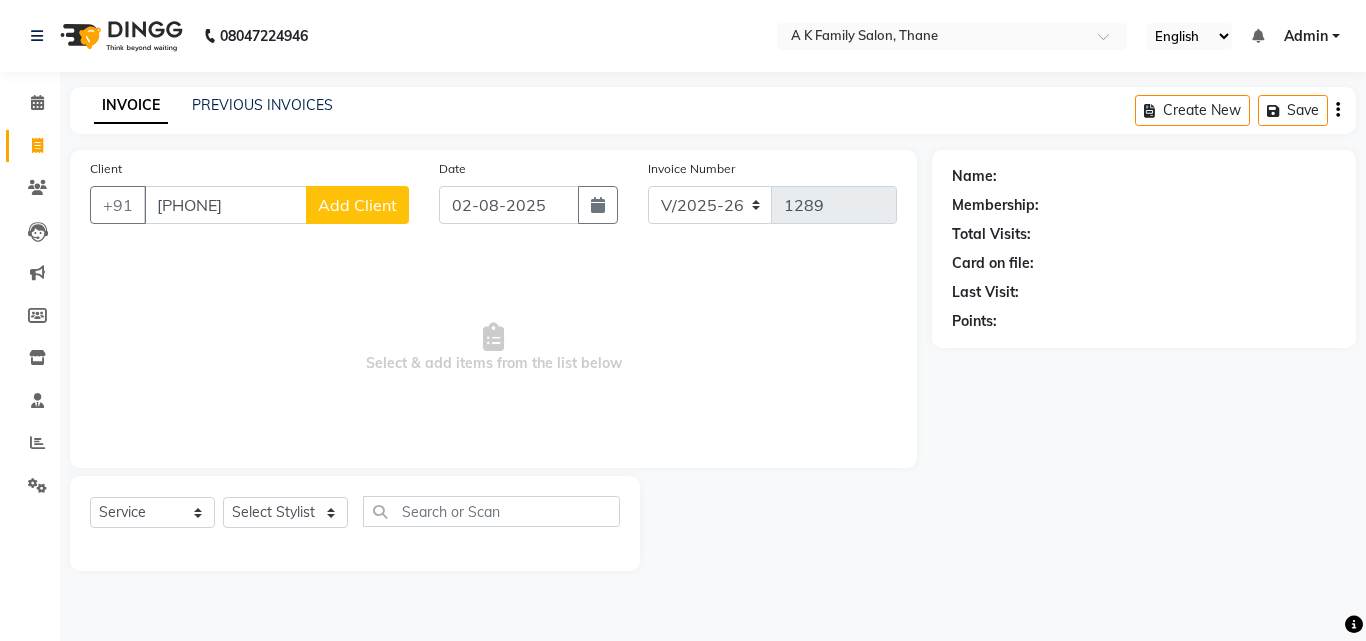 type on "[PHONE]" 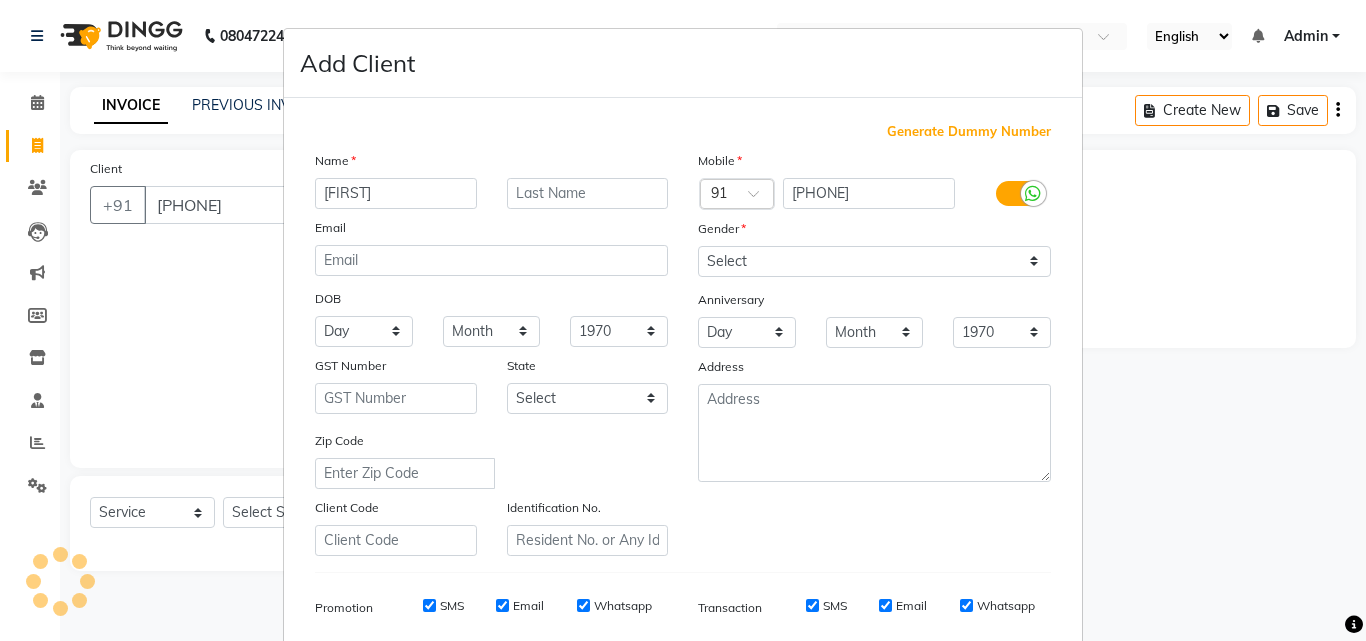 type on "[FIRST]" 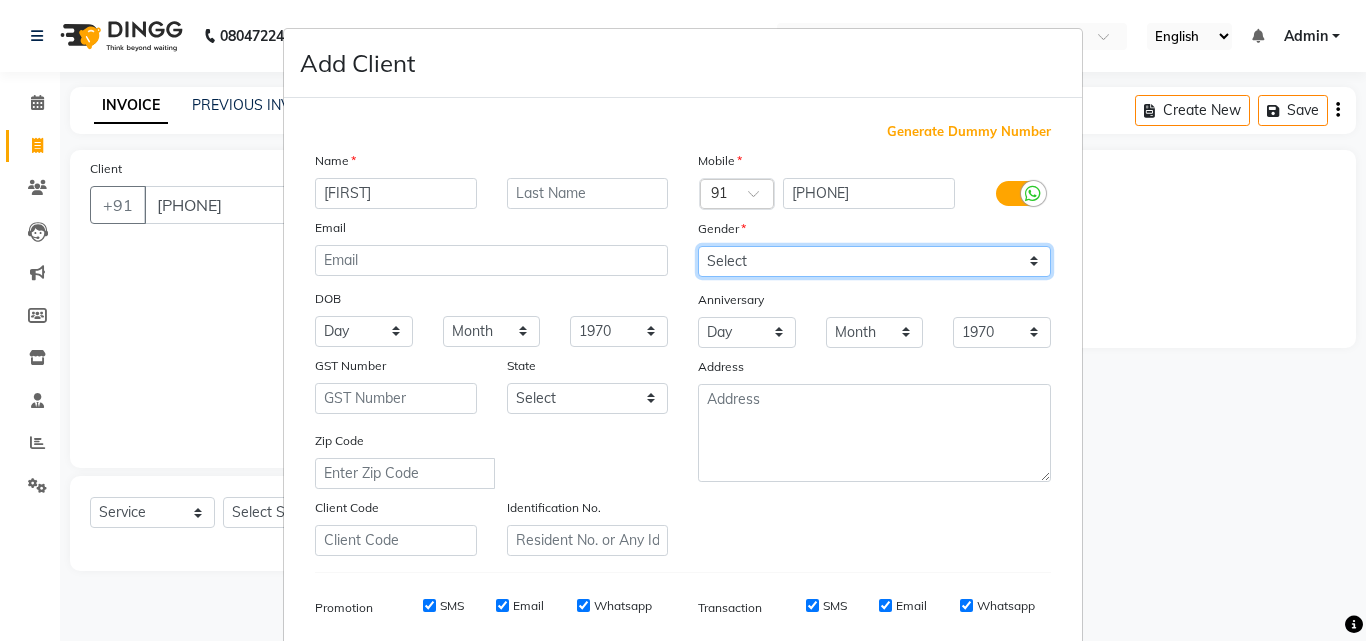 click on "Select Male Female Other Prefer Not To Say" at bounding box center (874, 261) 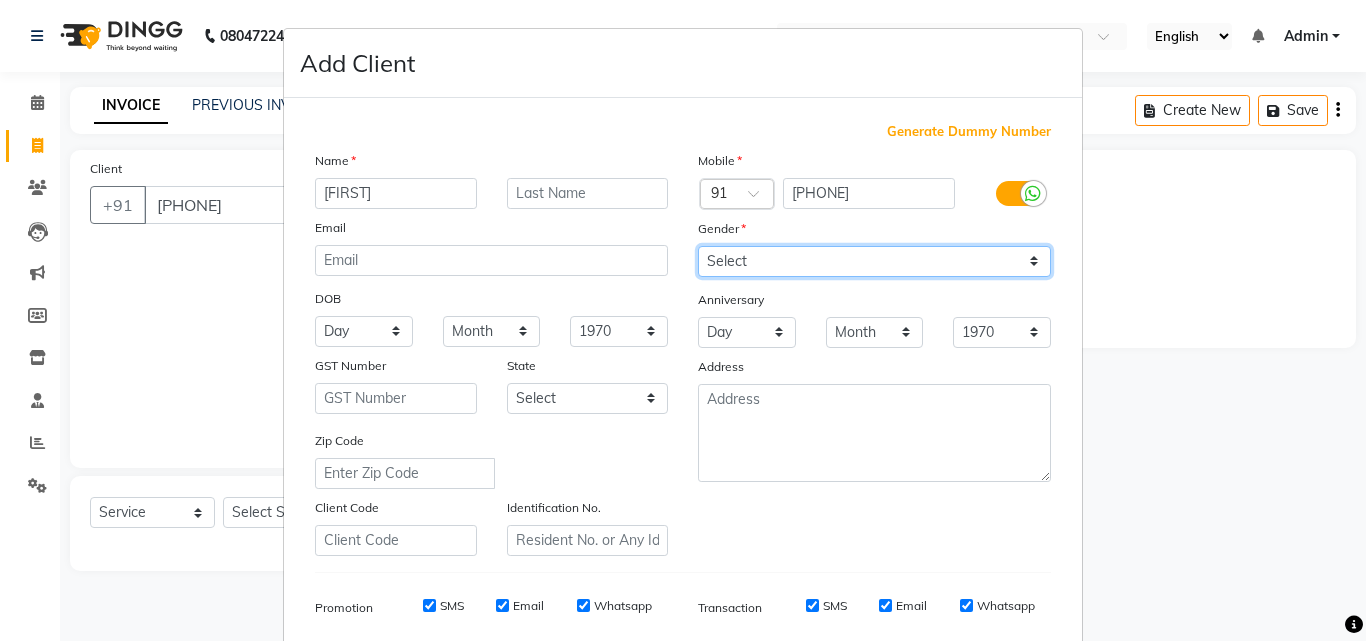 select on "male" 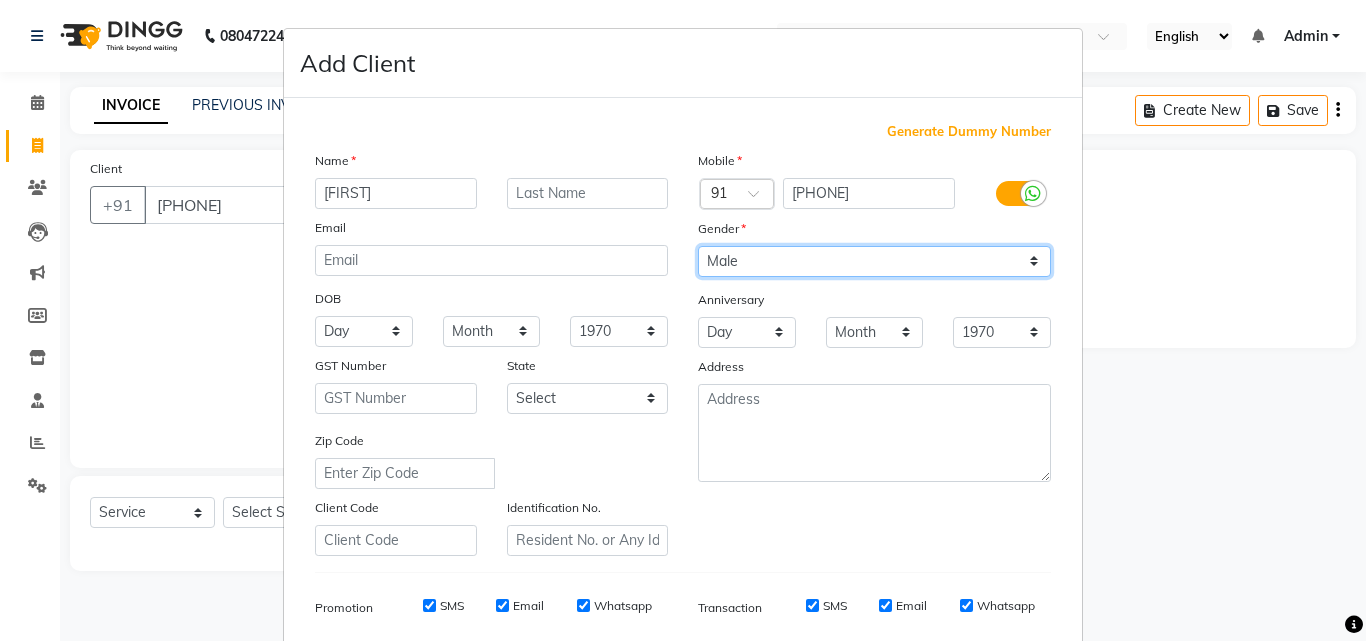 click on "Select Male Female Other Prefer Not To Say" at bounding box center (874, 261) 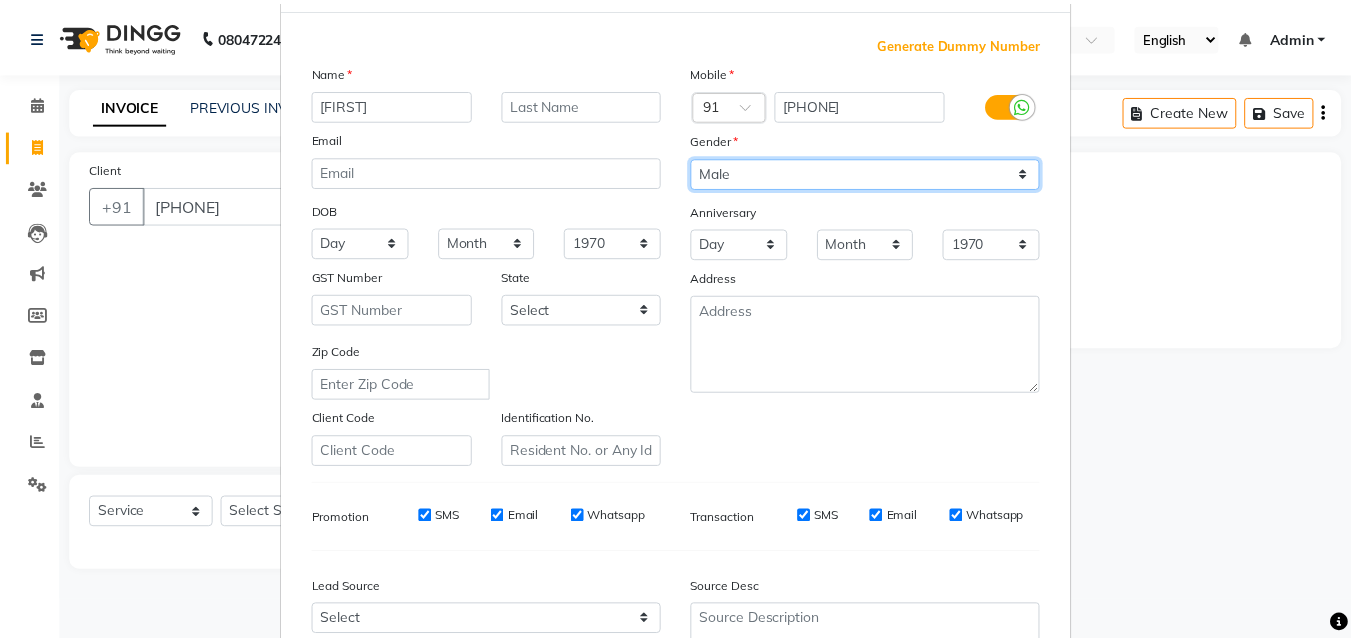 scroll, scrollTop: 282, scrollLeft: 0, axis: vertical 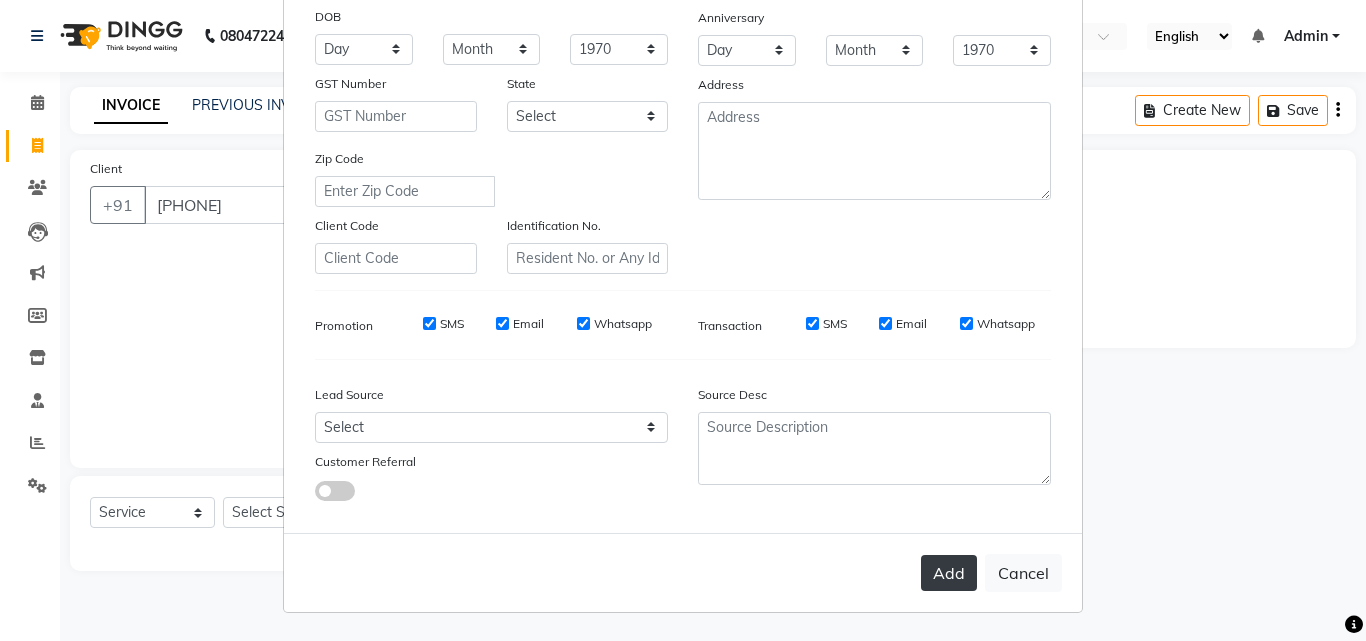 click on "Add" at bounding box center [949, 573] 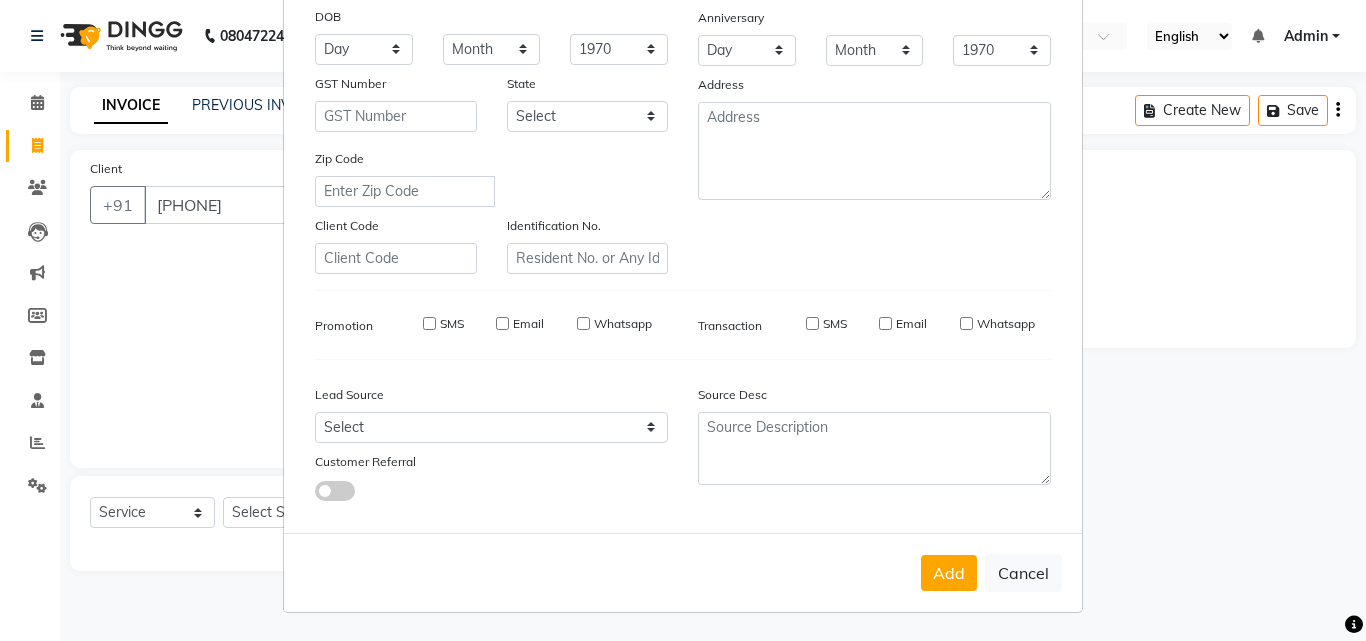 type 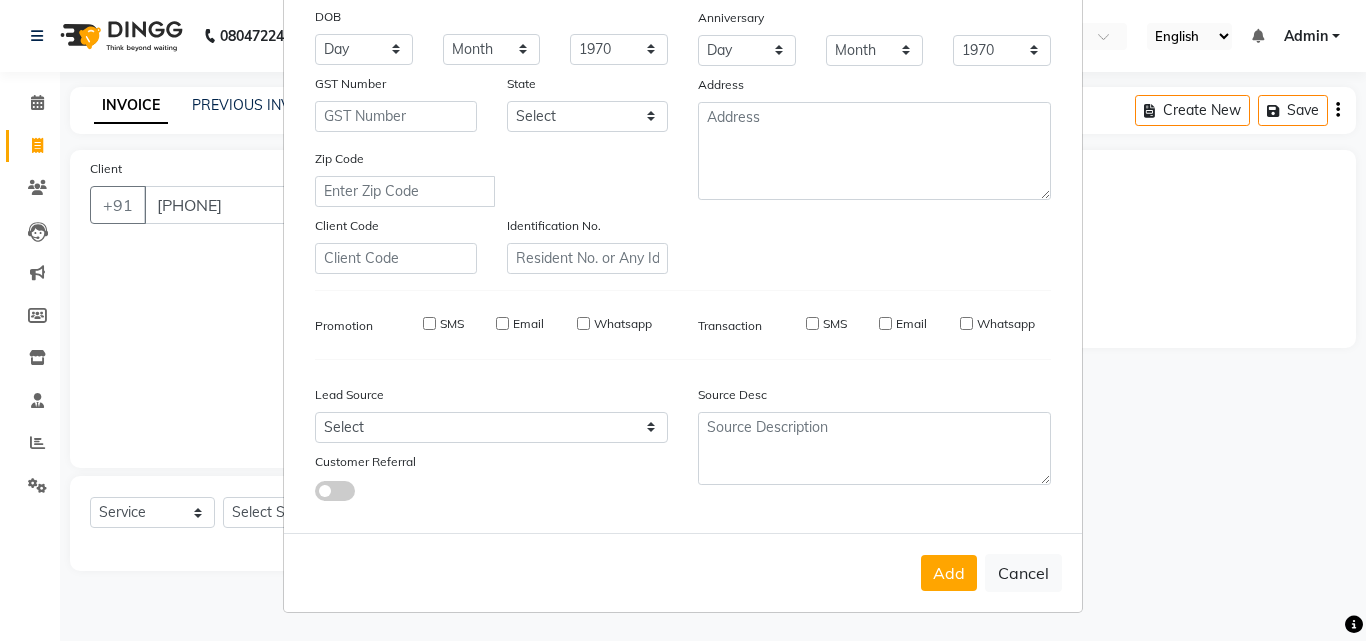 select 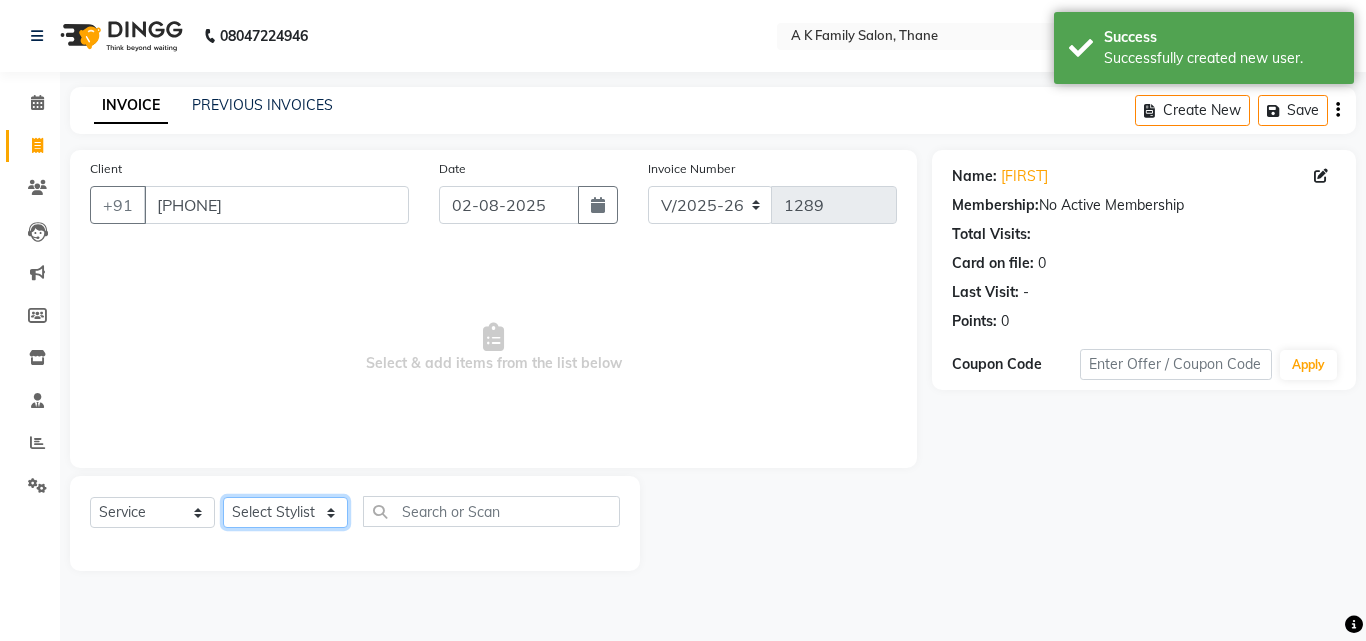 click on "Select Stylist [FIRST] [LAST] [FIRST] [LAST] [FIRST] [LAST]" 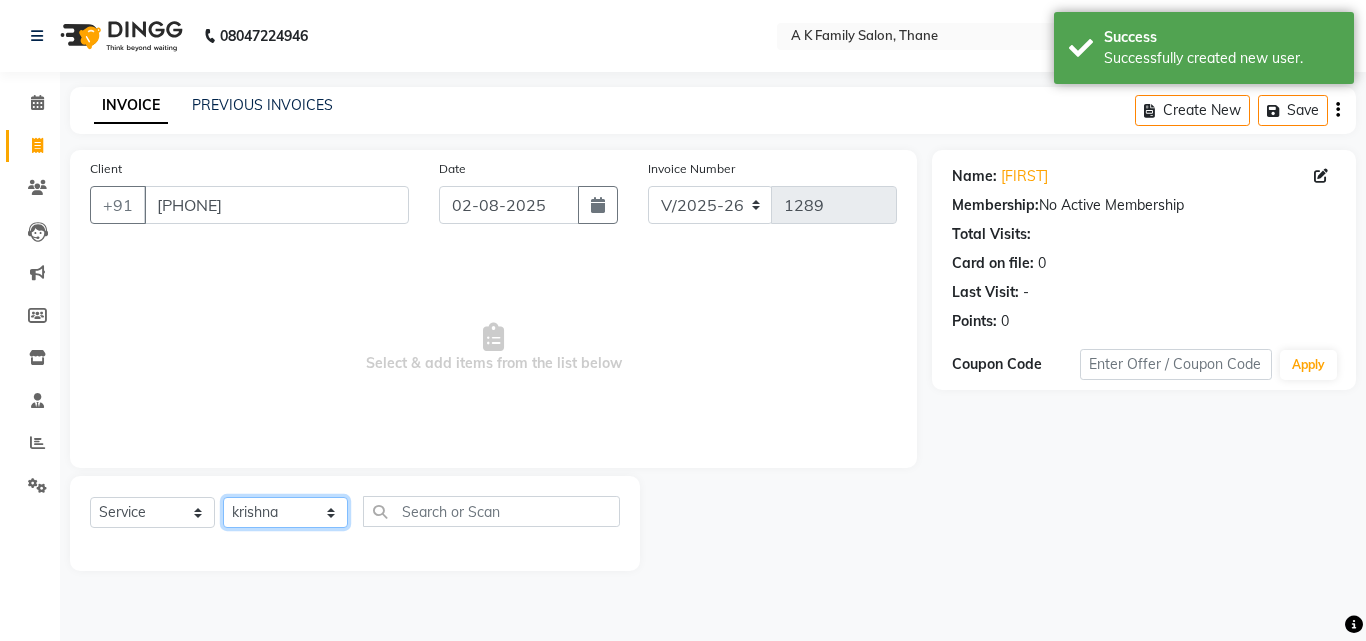 click on "Select Stylist [FIRST] [LAST] [FIRST] [LAST] [FIRST] [LAST]" 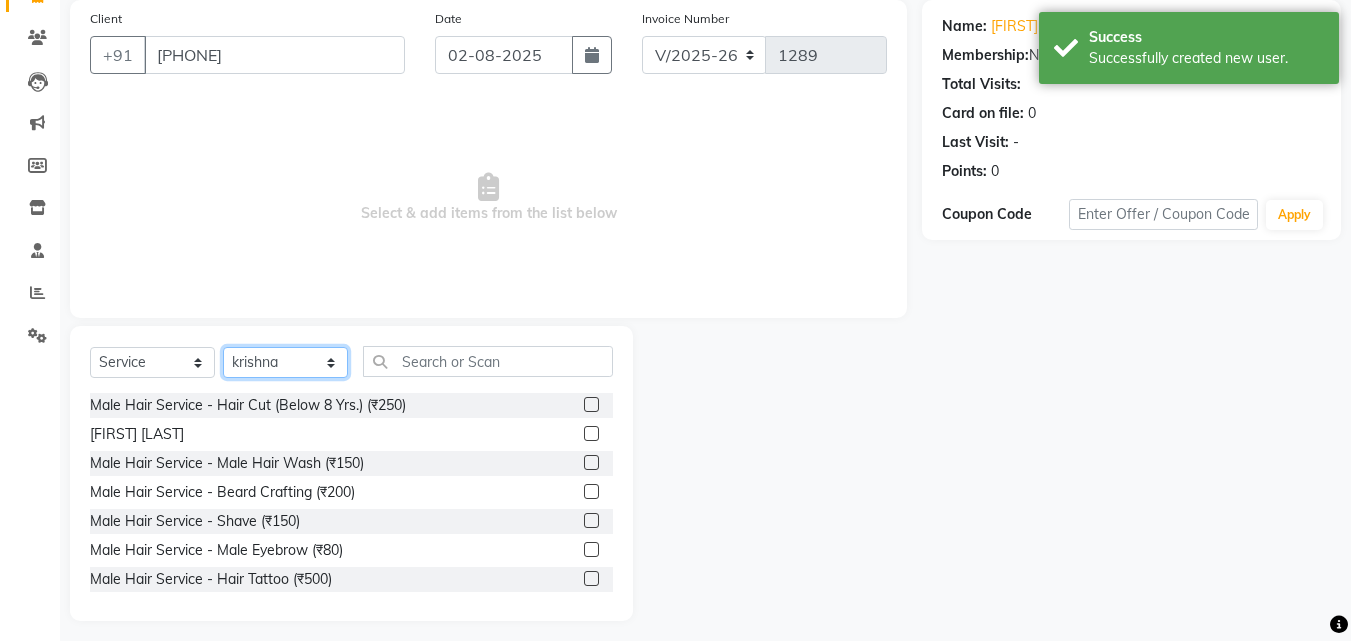 scroll, scrollTop: 160, scrollLeft: 0, axis: vertical 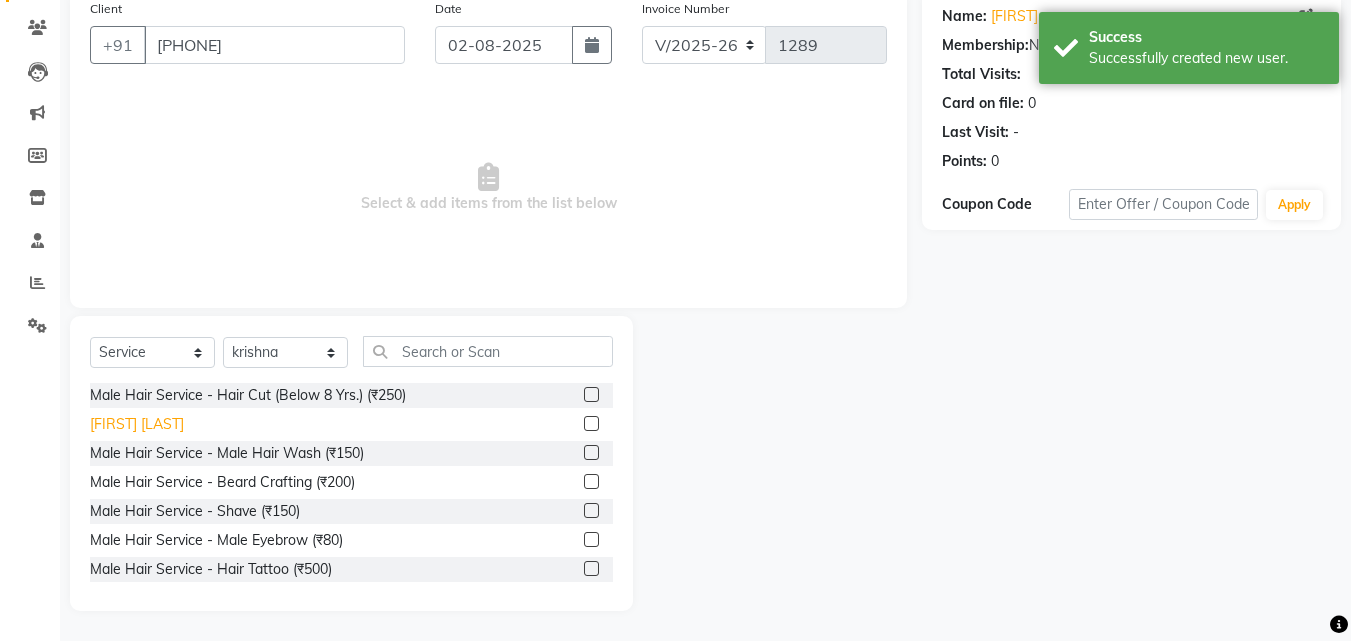 click on "[FIRST] [LAST]" 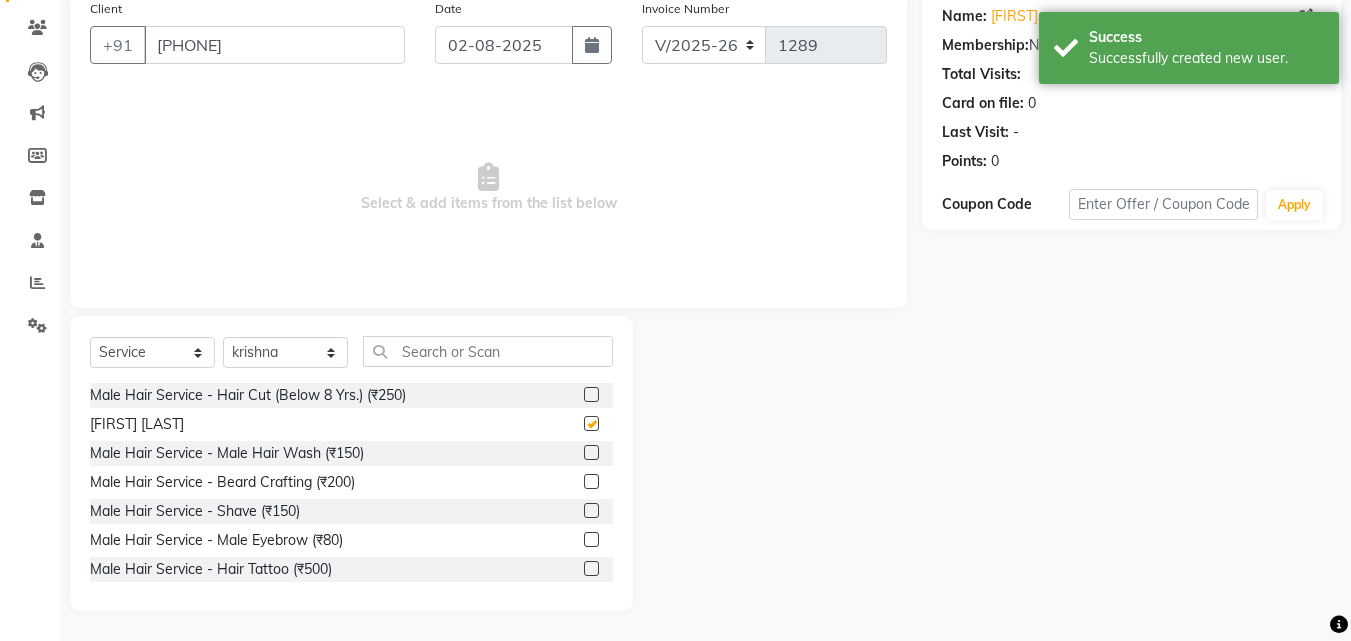 checkbox on "false" 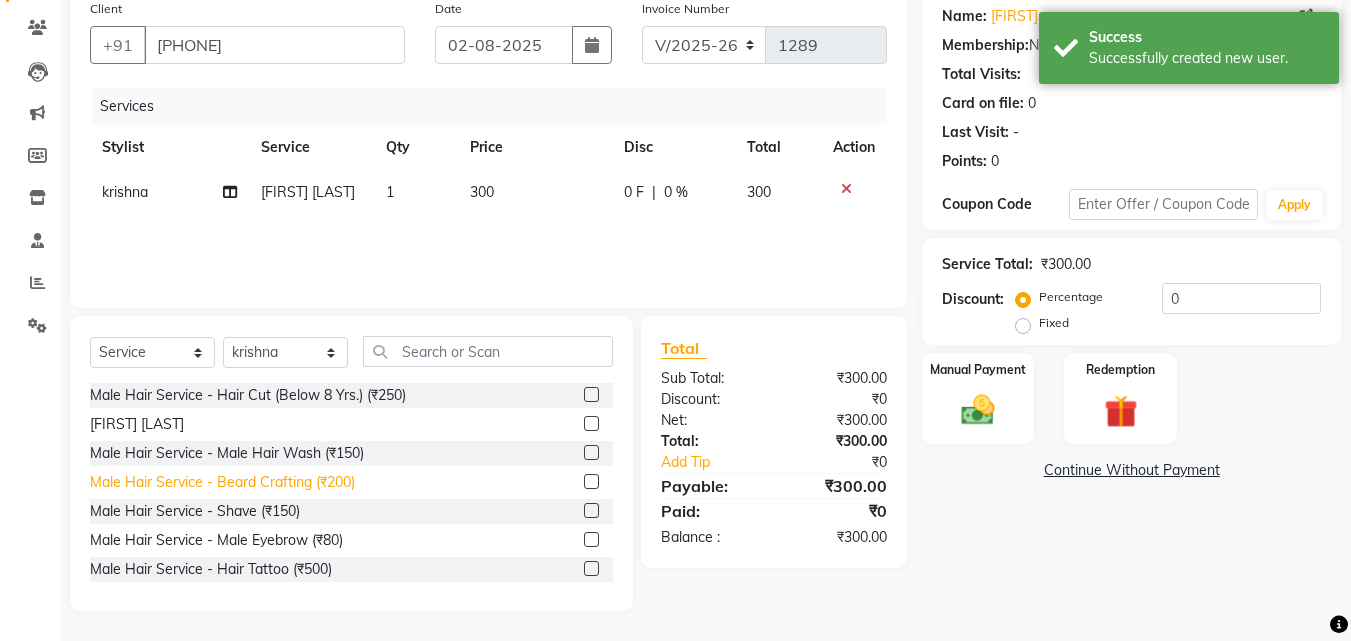 click on "Male Hair Service - Beard Crafting (₹200)" 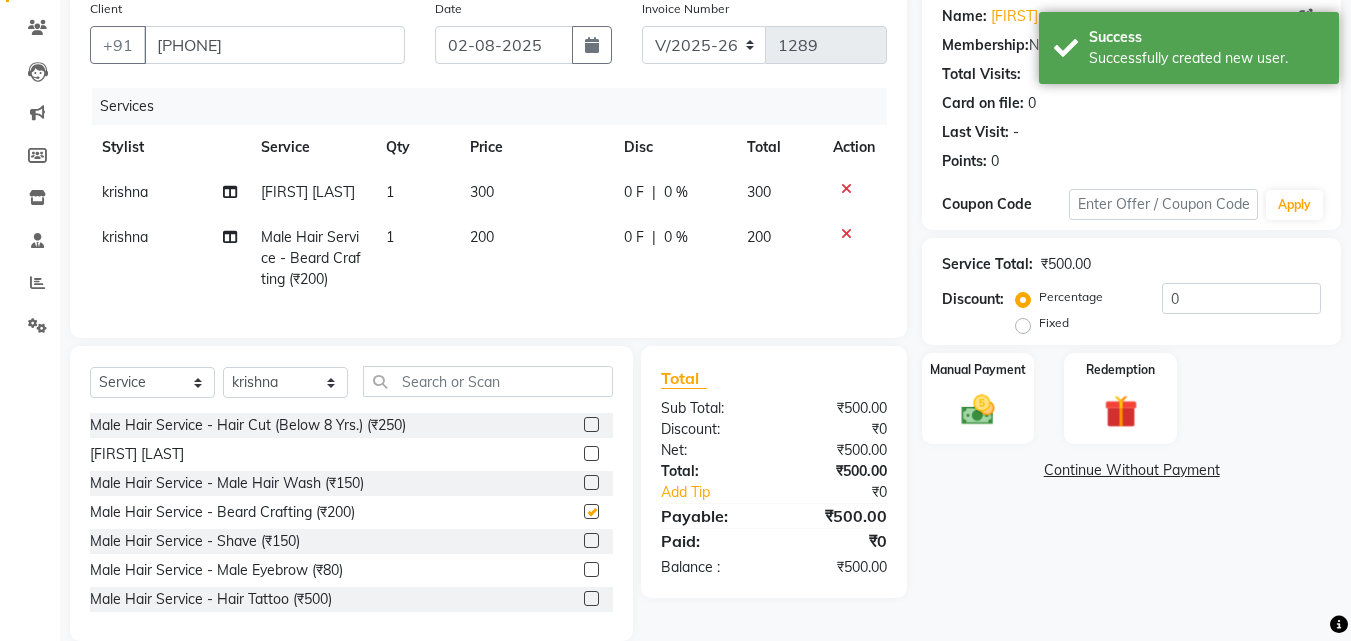 checkbox on "false" 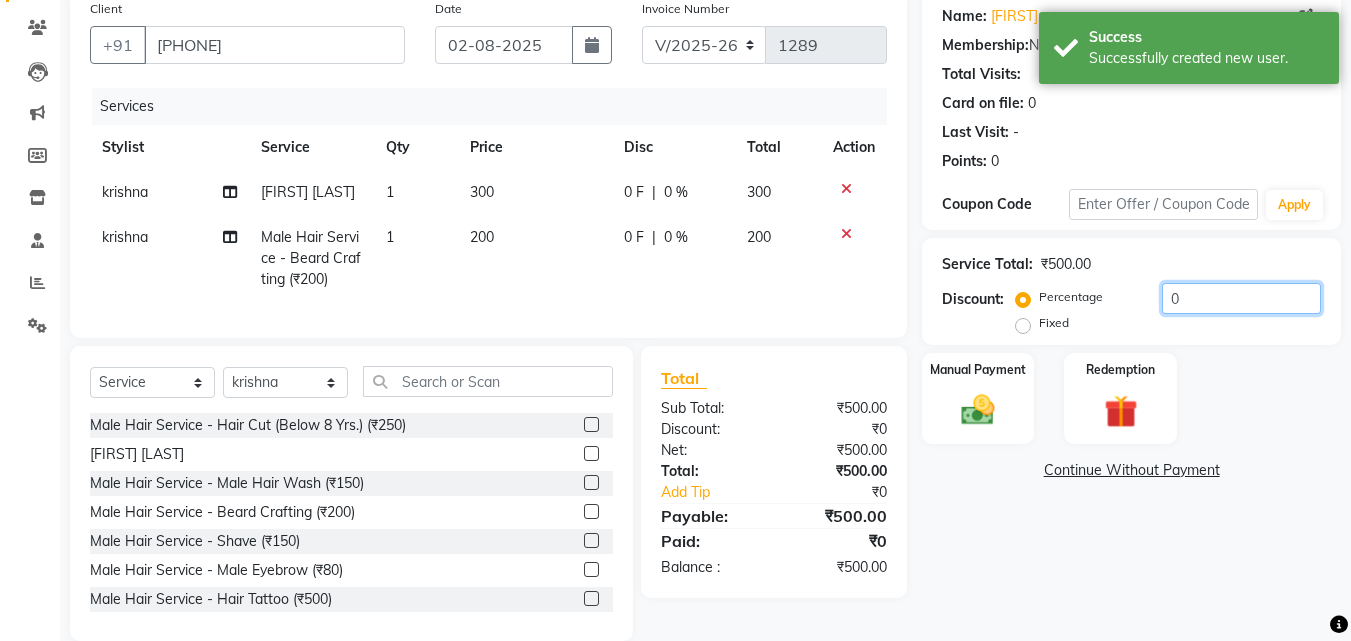 click on "0" 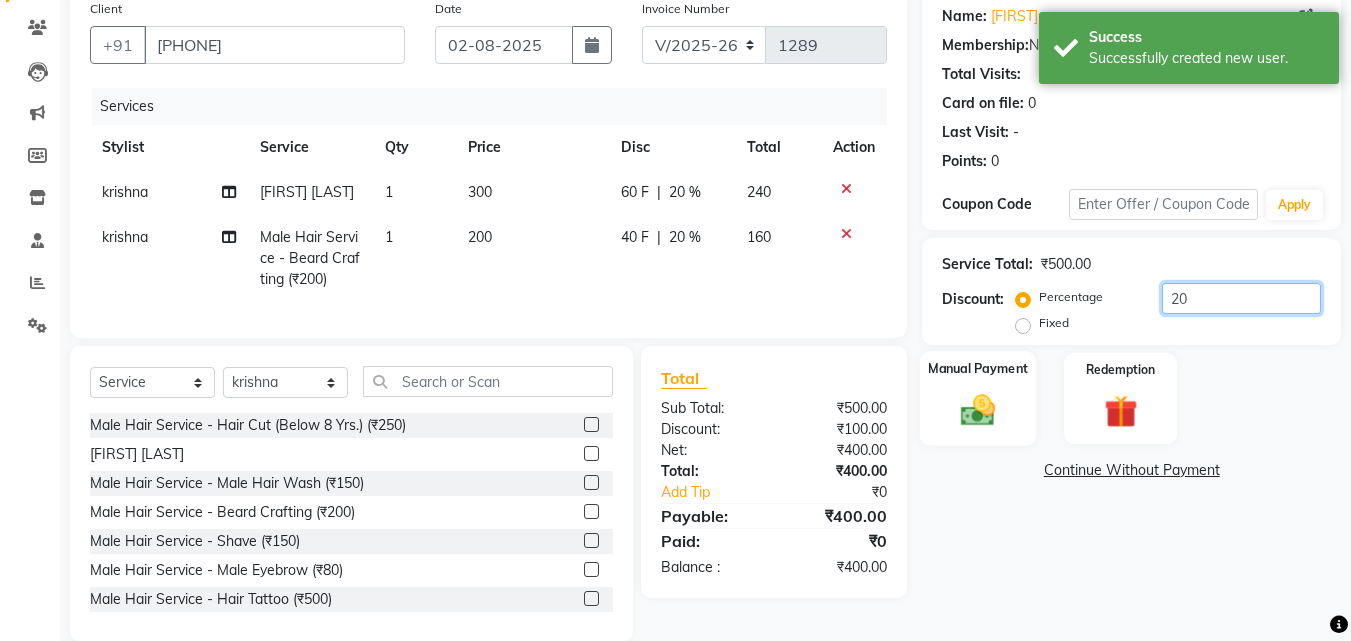 type on "20" 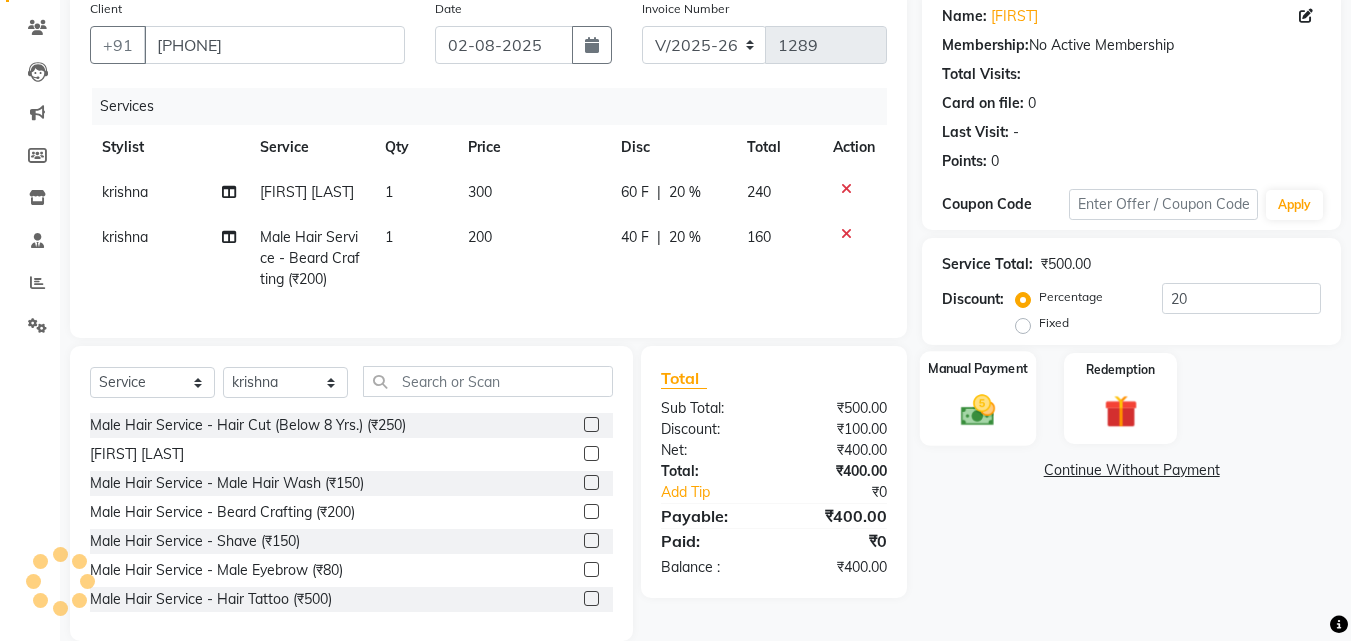 click 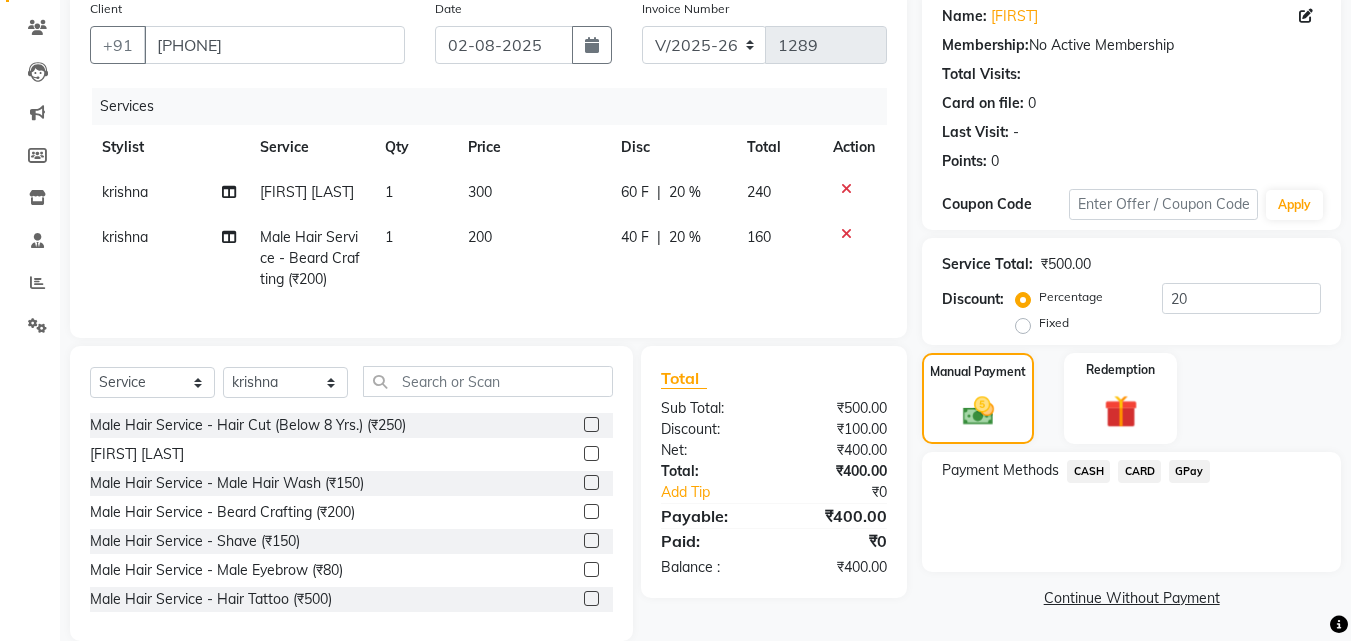 click on "CASH" 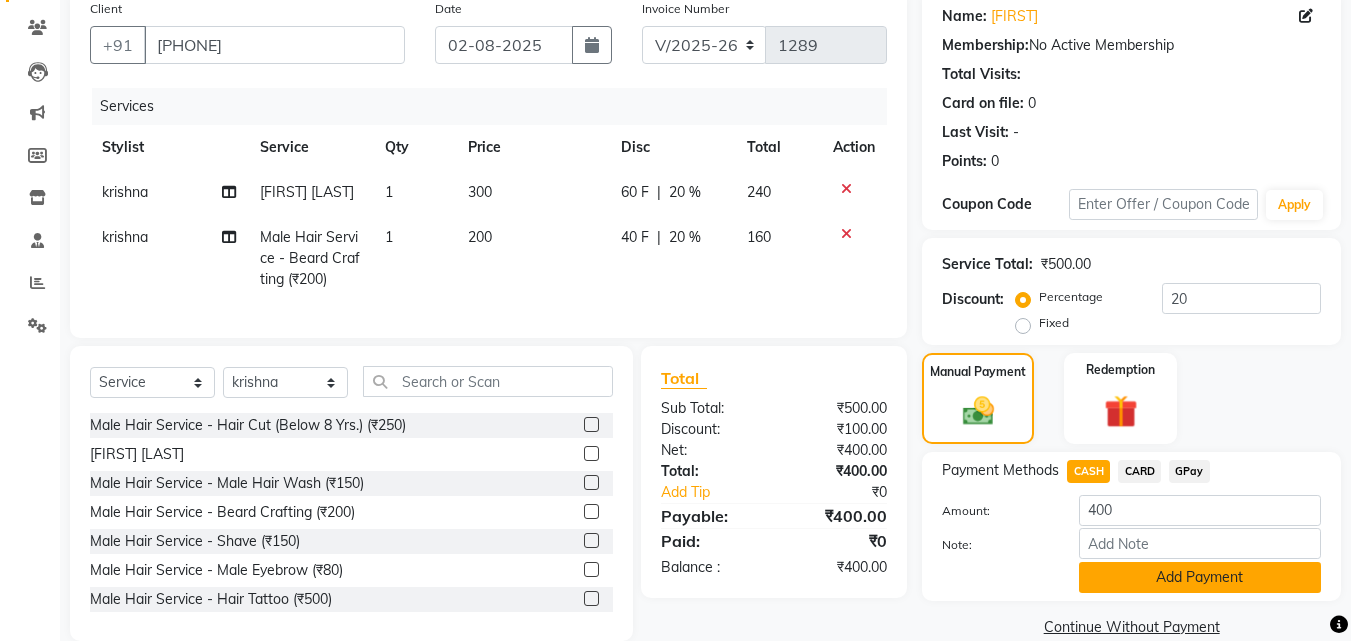 click on "Add Payment" 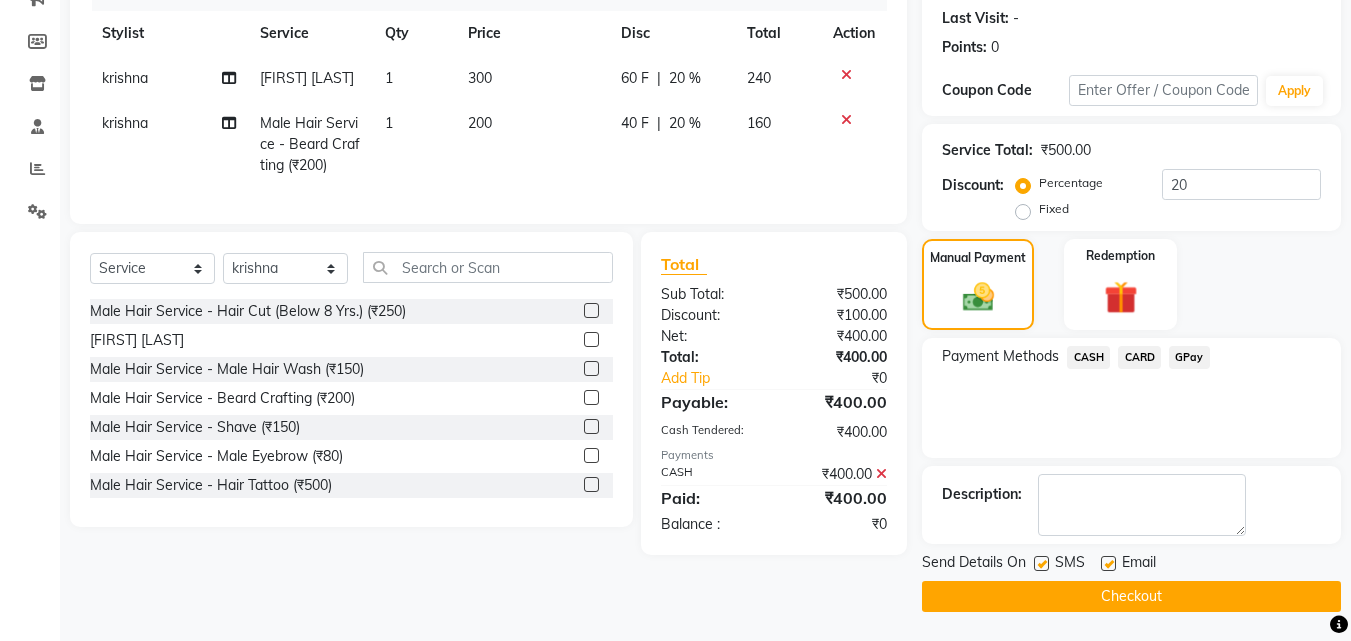 scroll, scrollTop: 275, scrollLeft: 0, axis: vertical 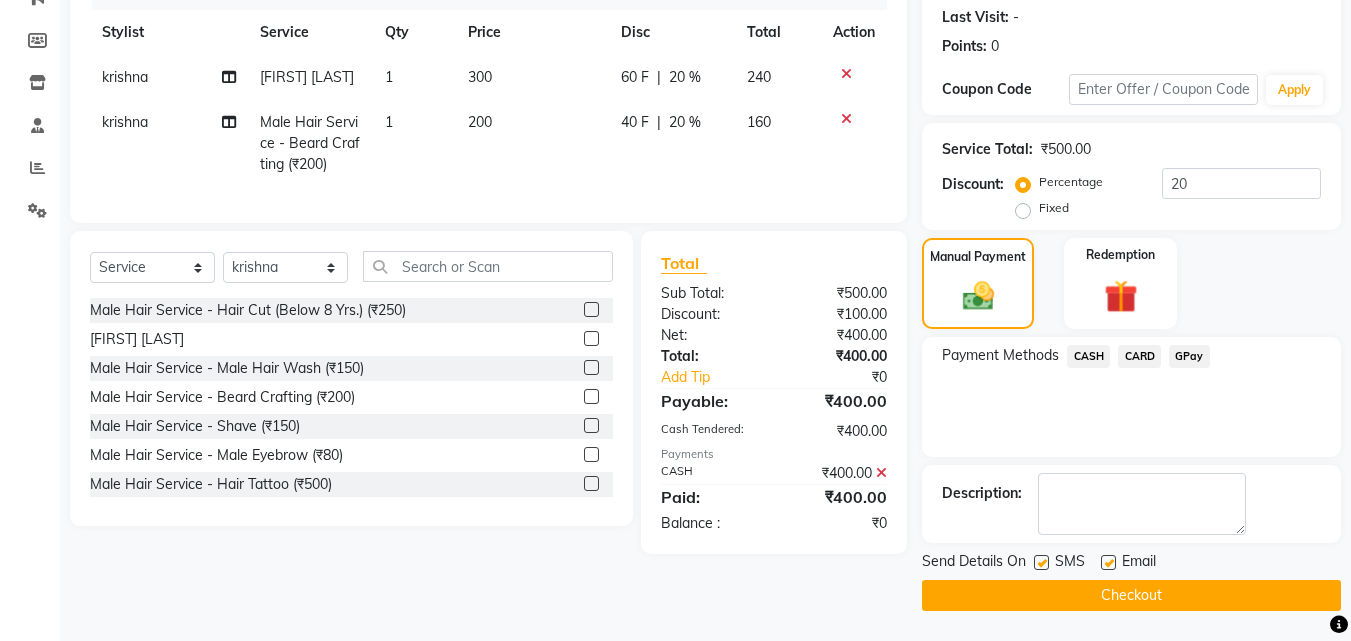 click on "Checkout" 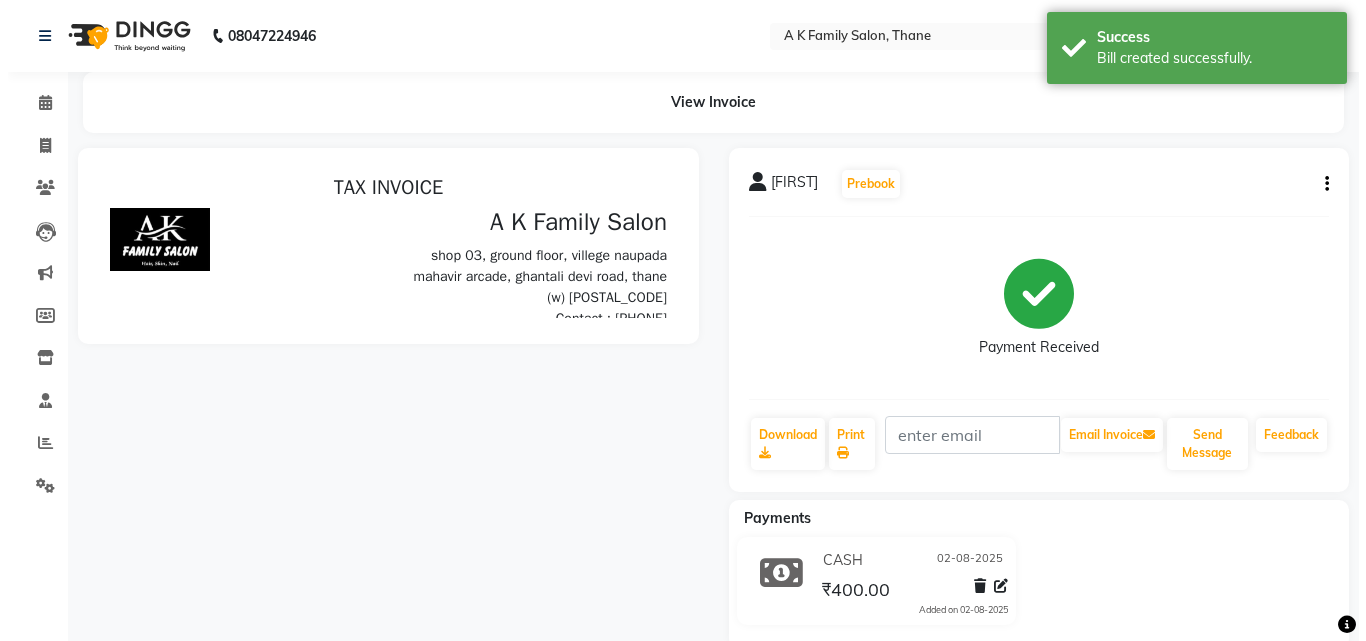 scroll, scrollTop: 0, scrollLeft: 0, axis: both 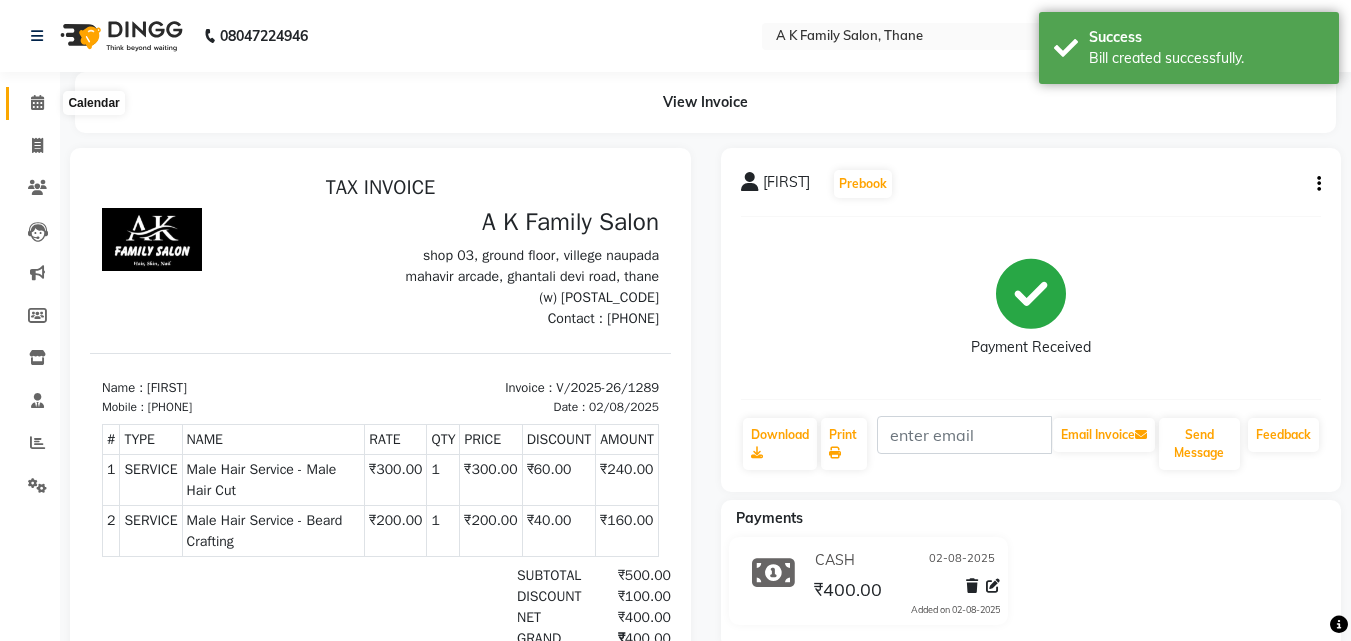 click 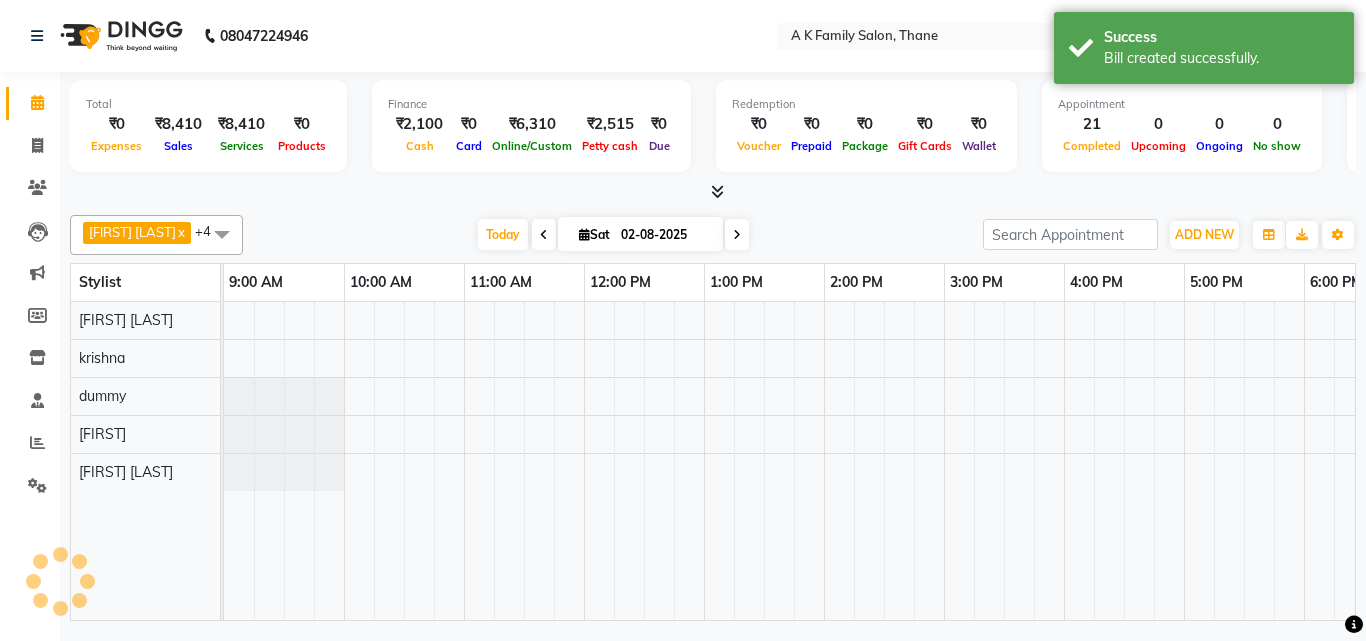 scroll, scrollTop: 0, scrollLeft: 0, axis: both 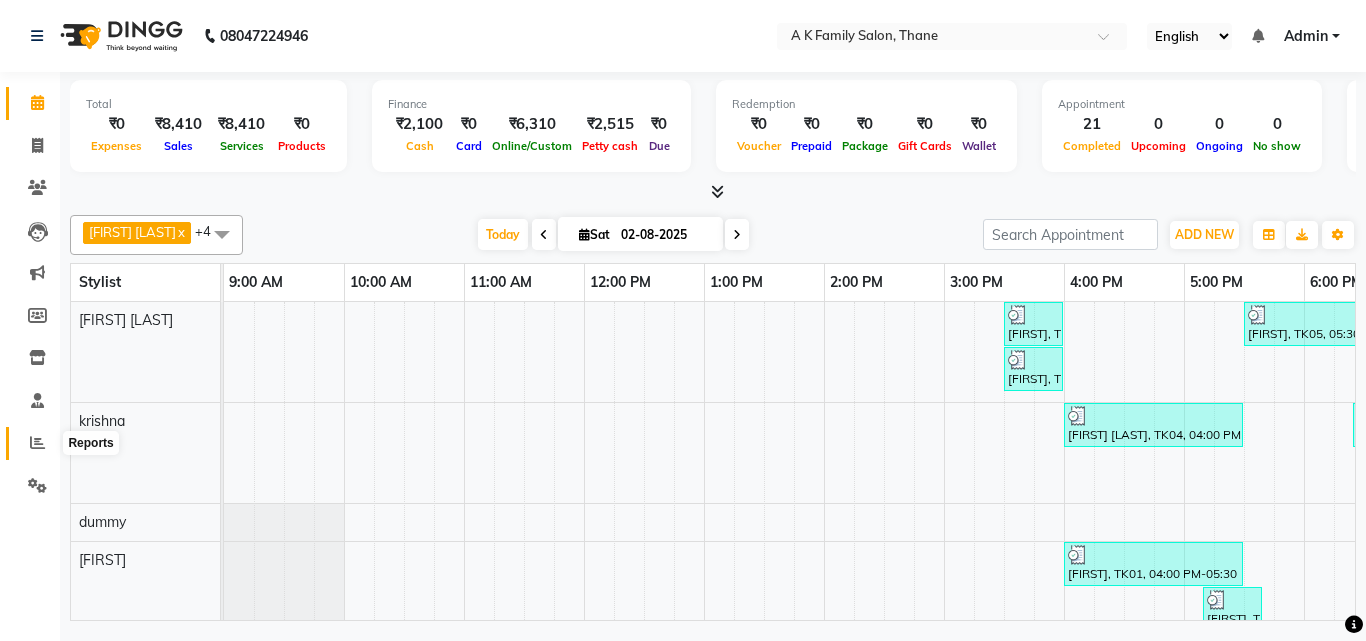 click 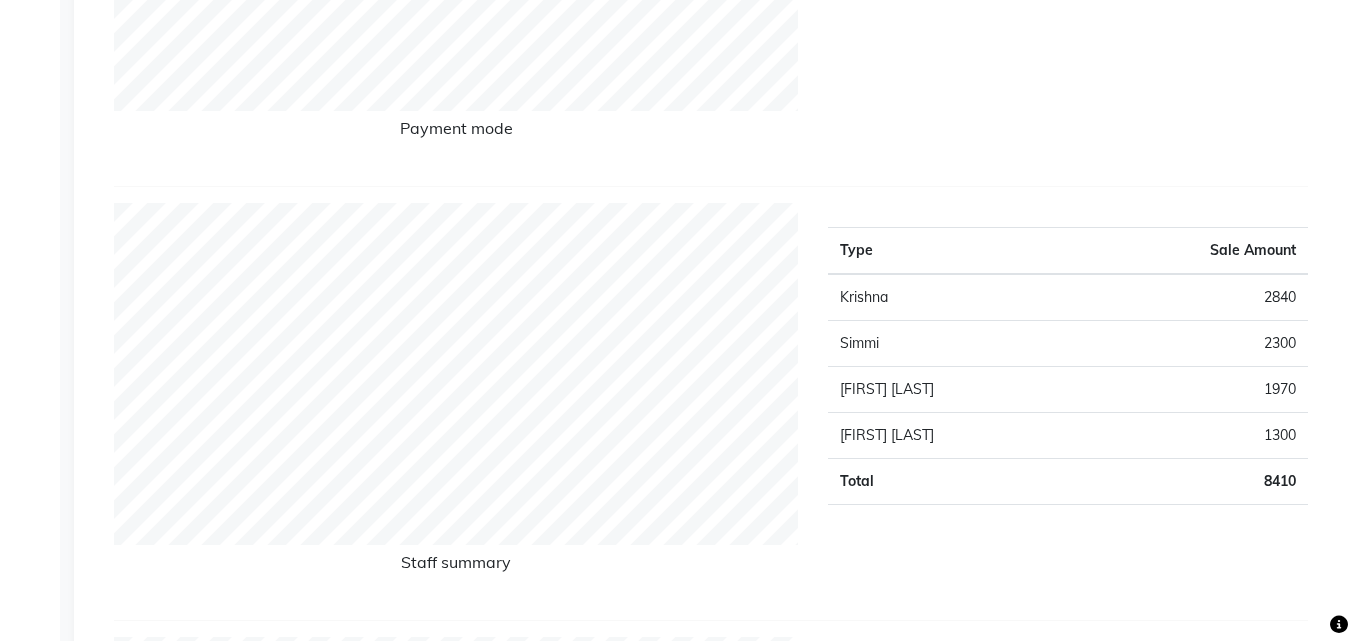 scroll, scrollTop: 655, scrollLeft: 0, axis: vertical 